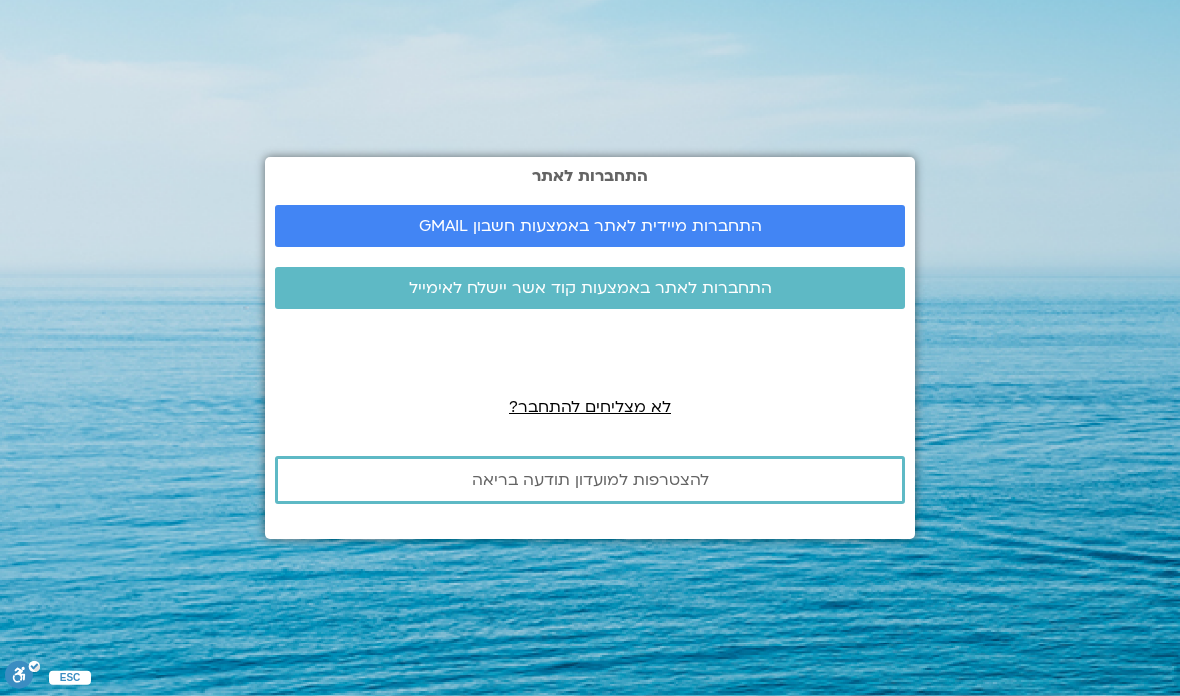 scroll, scrollTop: 0, scrollLeft: 0, axis: both 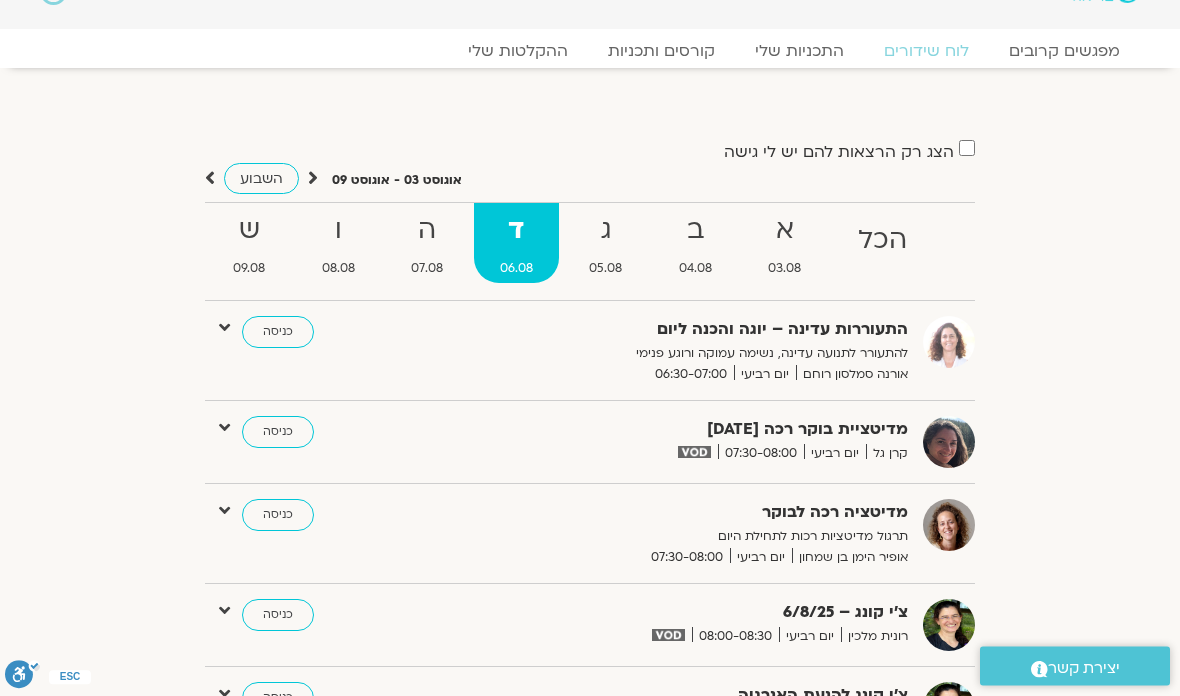 click on "ג" at bounding box center [606, 231] 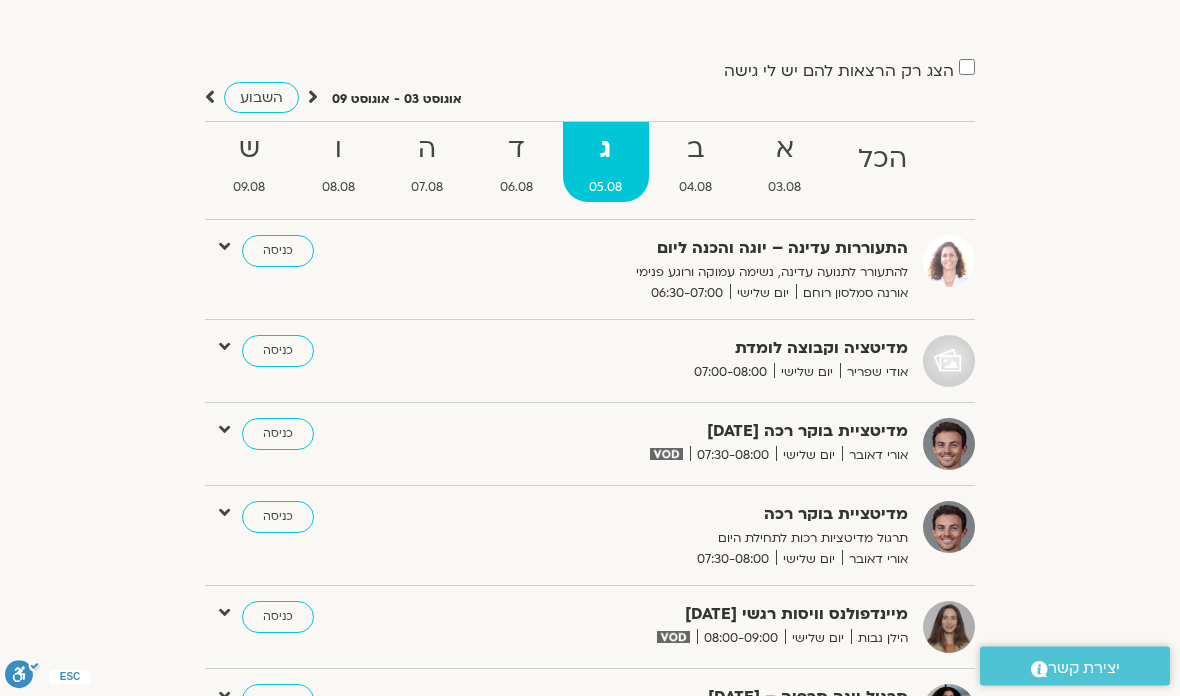 scroll, scrollTop: 0, scrollLeft: 0, axis: both 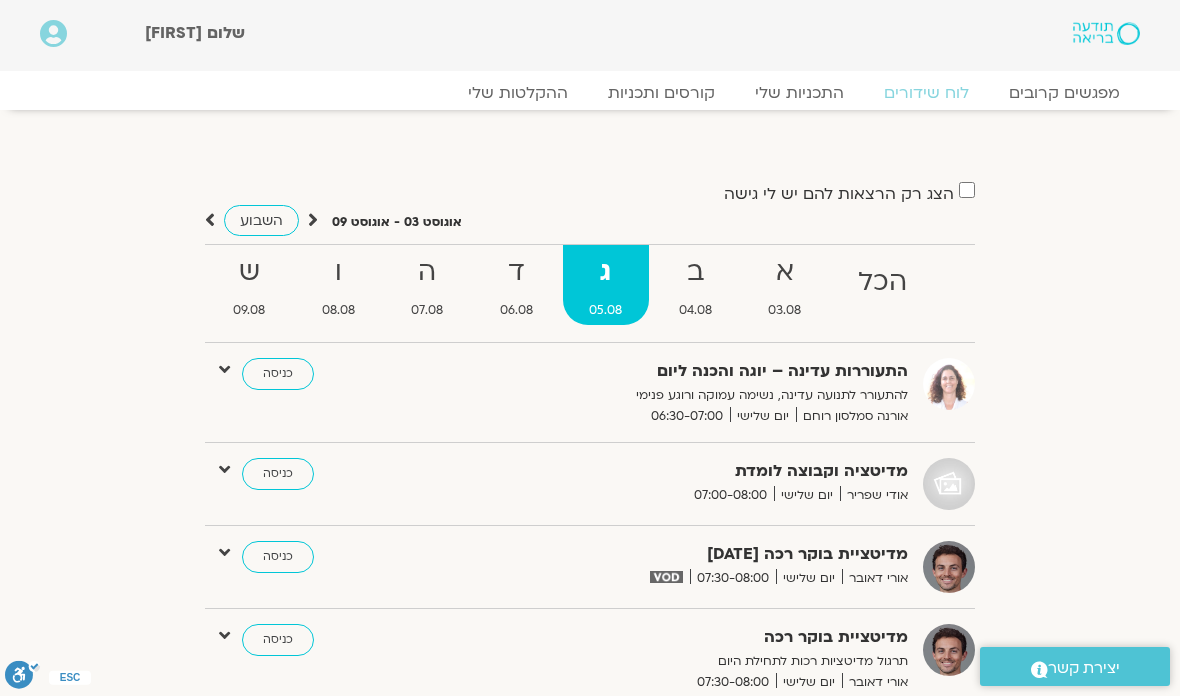 click on "ב" at bounding box center (696, 272) 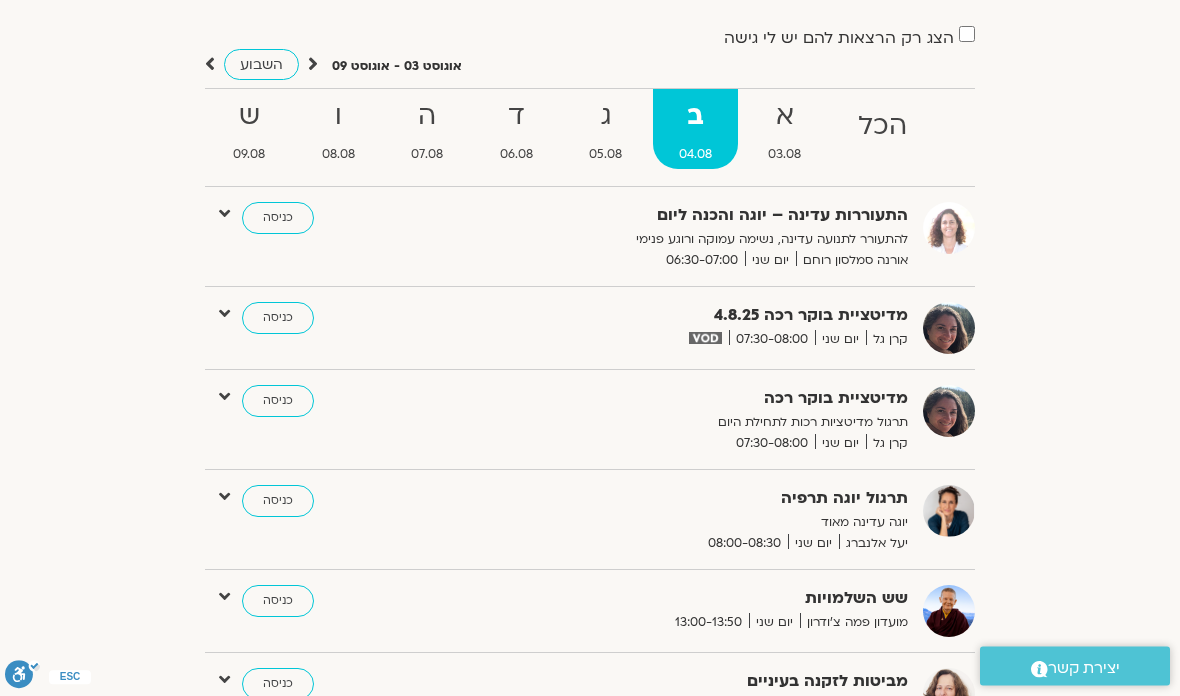 scroll, scrollTop: 0, scrollLeft: 0, axis: both 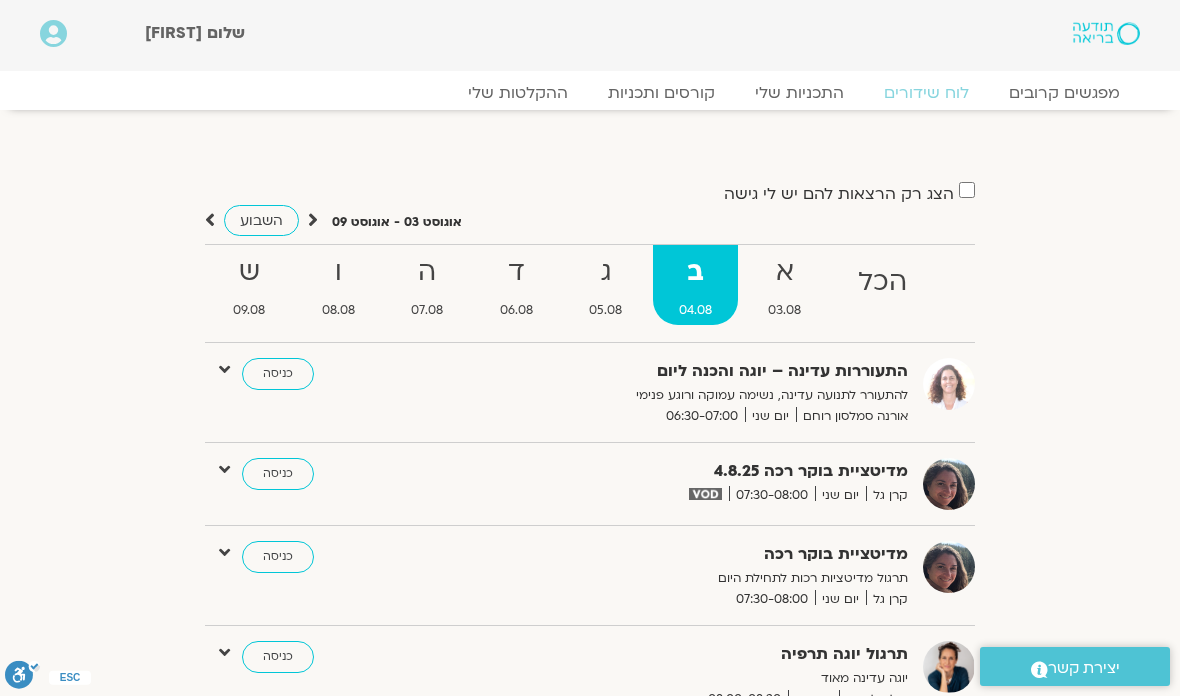 click on "א" at bounding box center (785, 272) 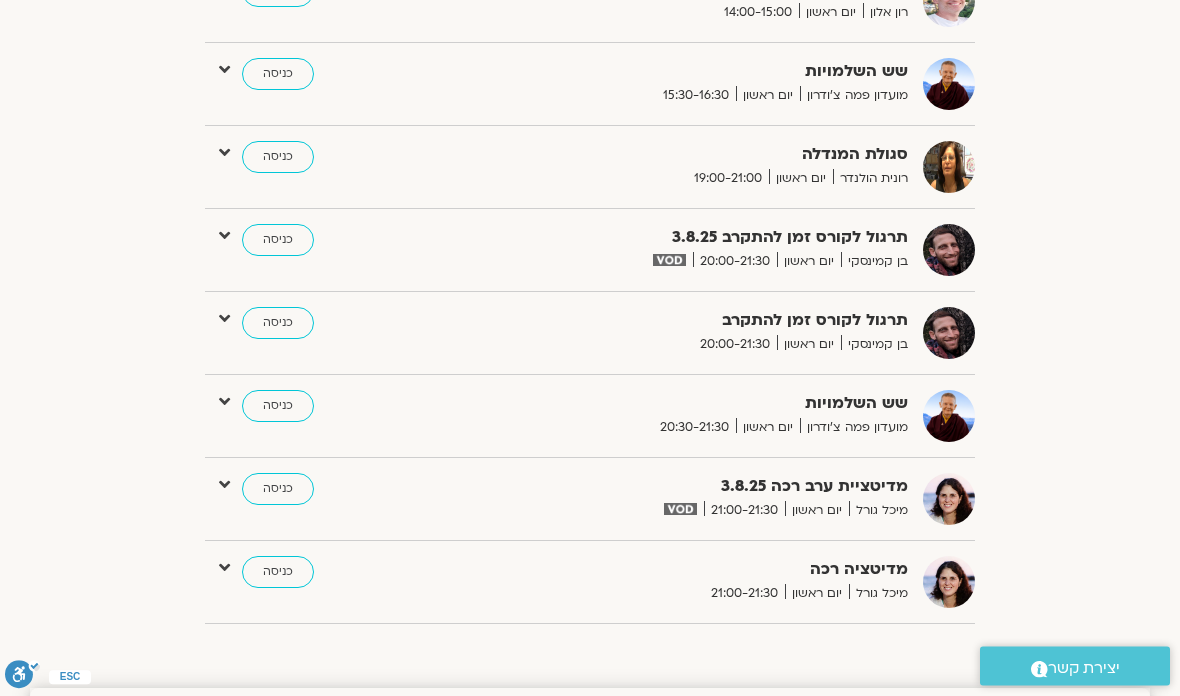 scroll, scrollTop: 1763, scrollLeft: 0, axis: vertical 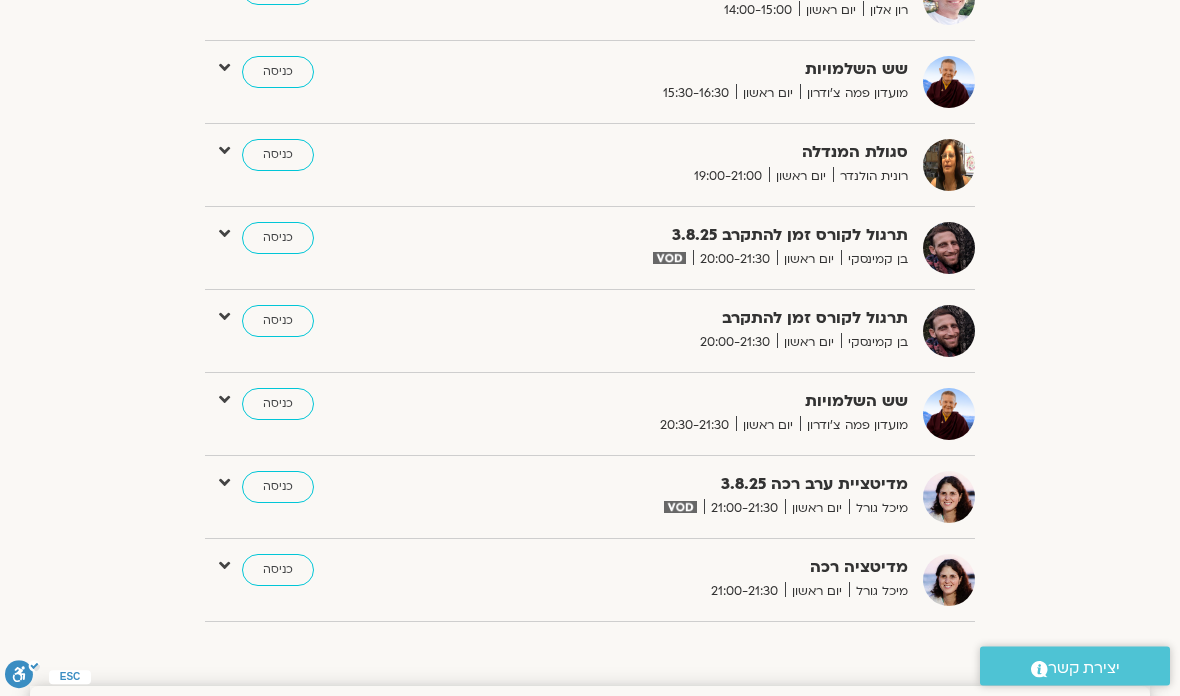click on "כניסה" at bounding box center [278, 239] 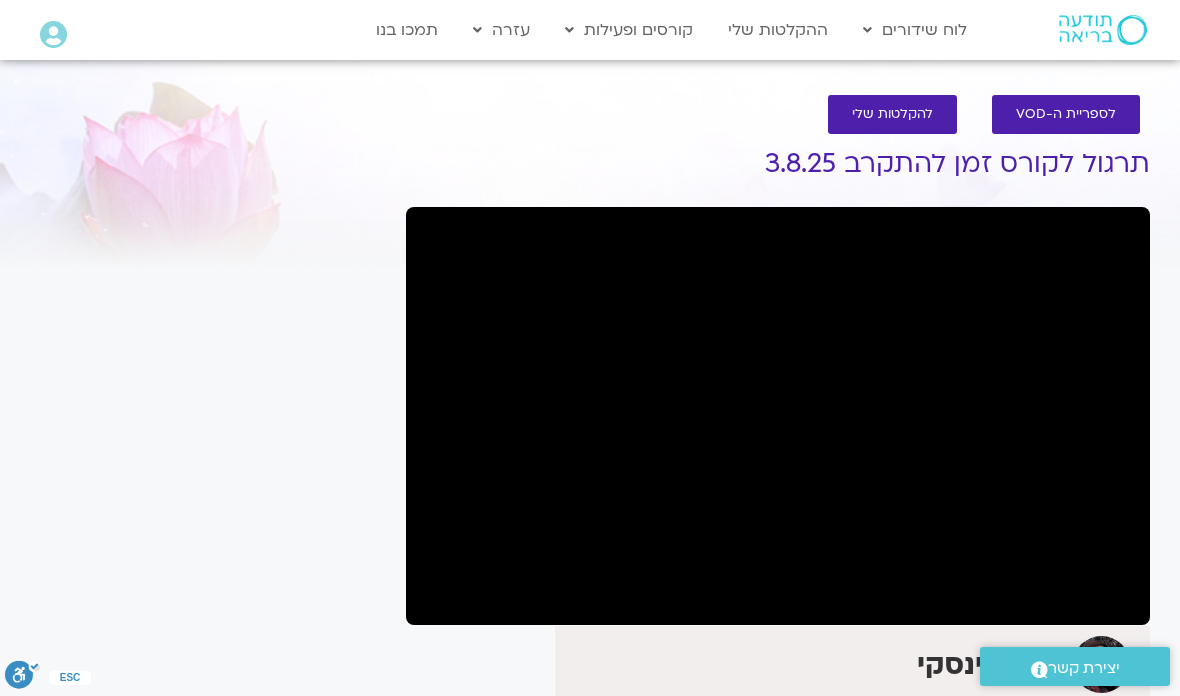 scroll, scrollTop: 0, scrollLeft: 0, axis: both 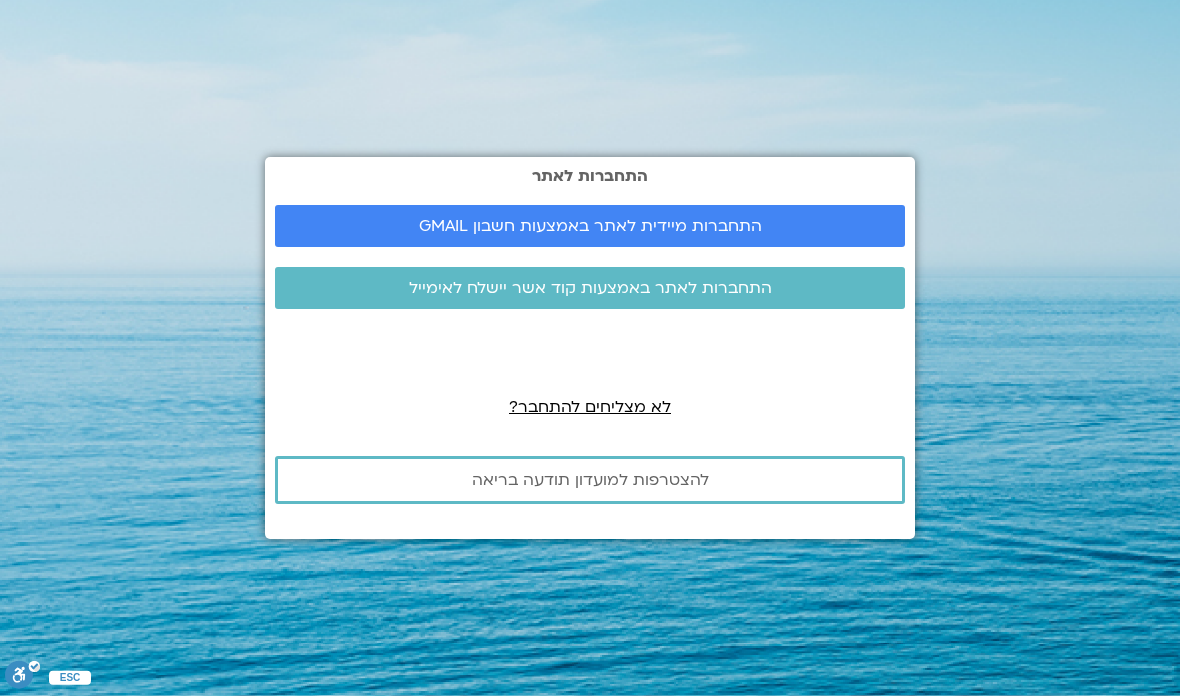 click on "התחברות מיידית לאתר באמצעות חשבון GMAIL" at bounding box center (590, 226) 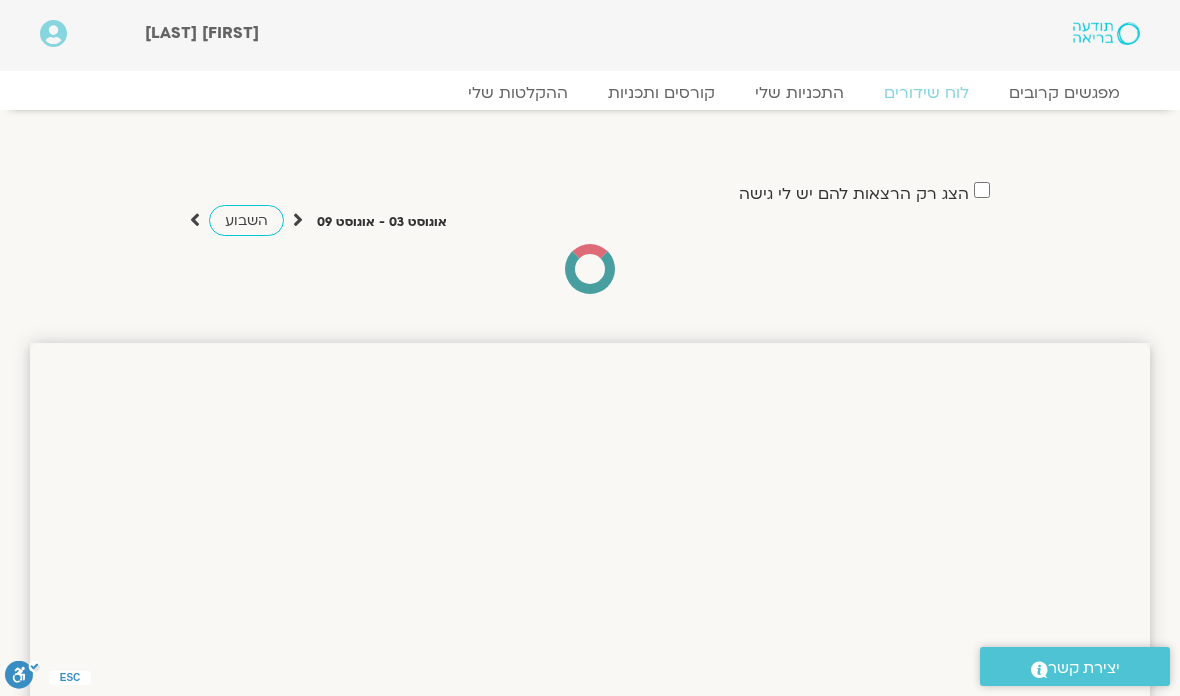 scroll, scrollTop: 0, scrollLeft: 0, axis: both 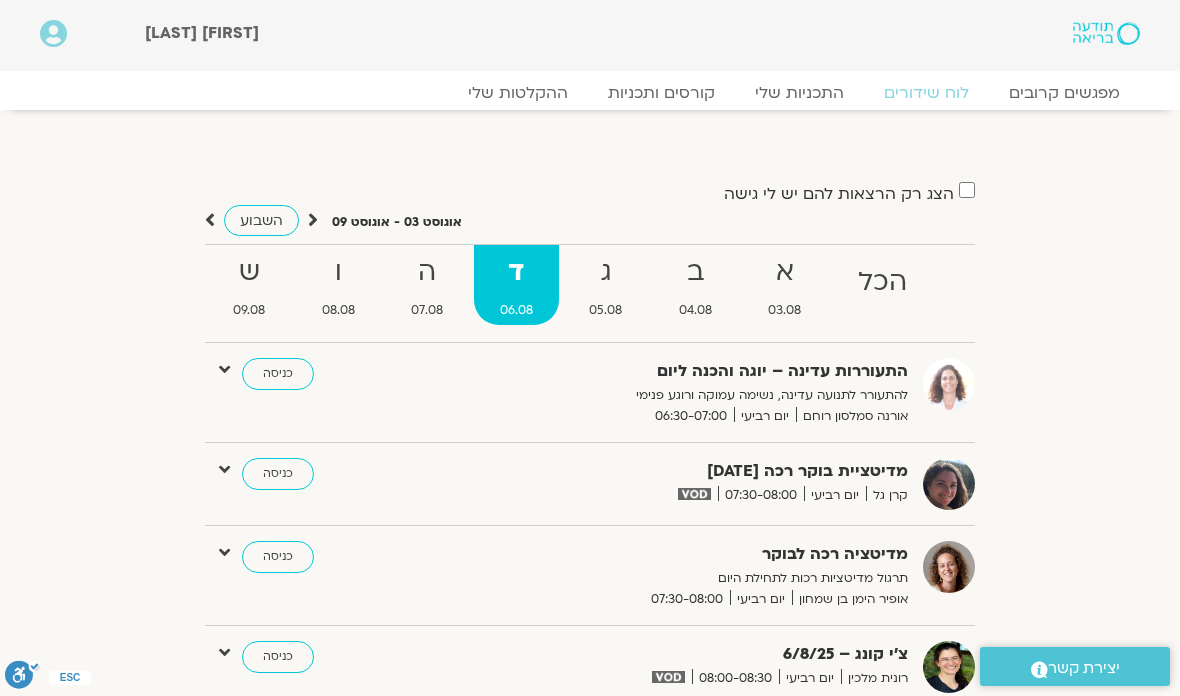 click on "ההקלטות שלי" 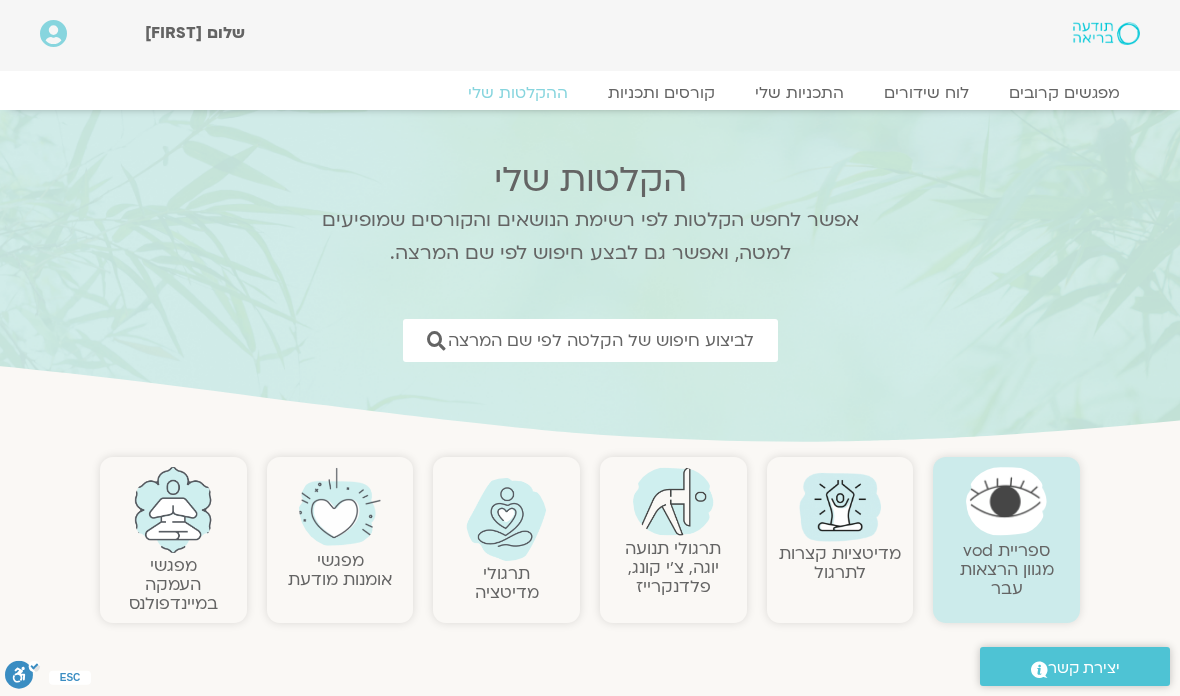 scroll, scrollTop: 0, scrollLeft: 0, axis: both 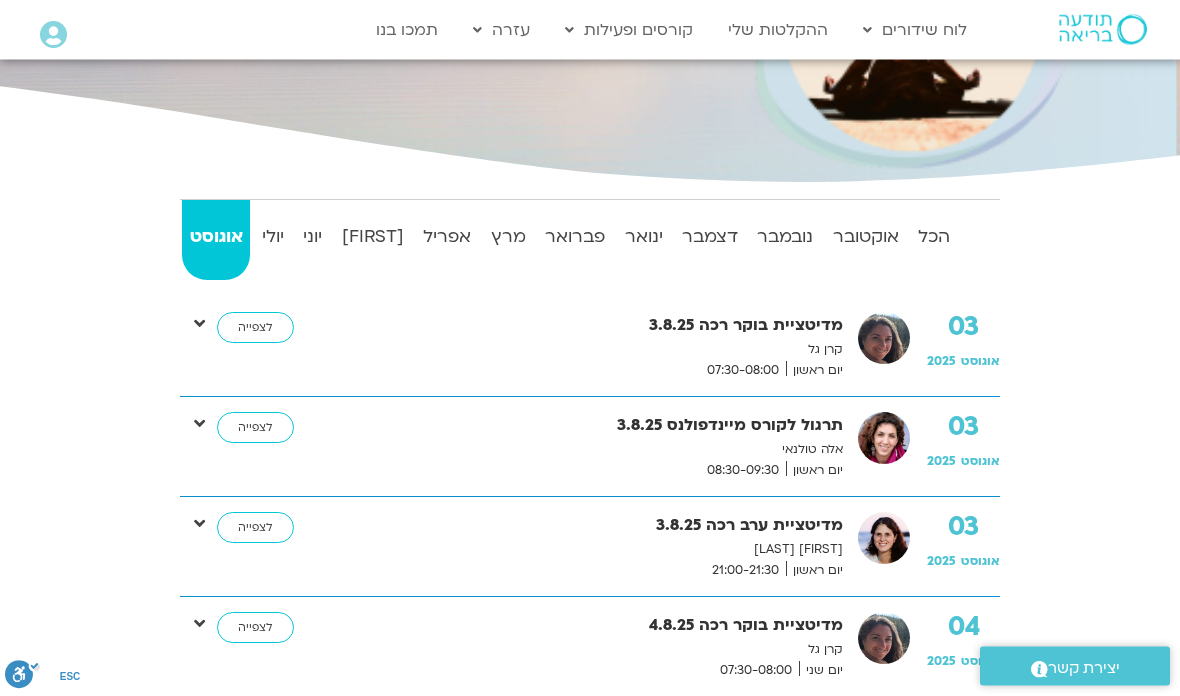 click on "יולי" at bounding box center [272, 238] 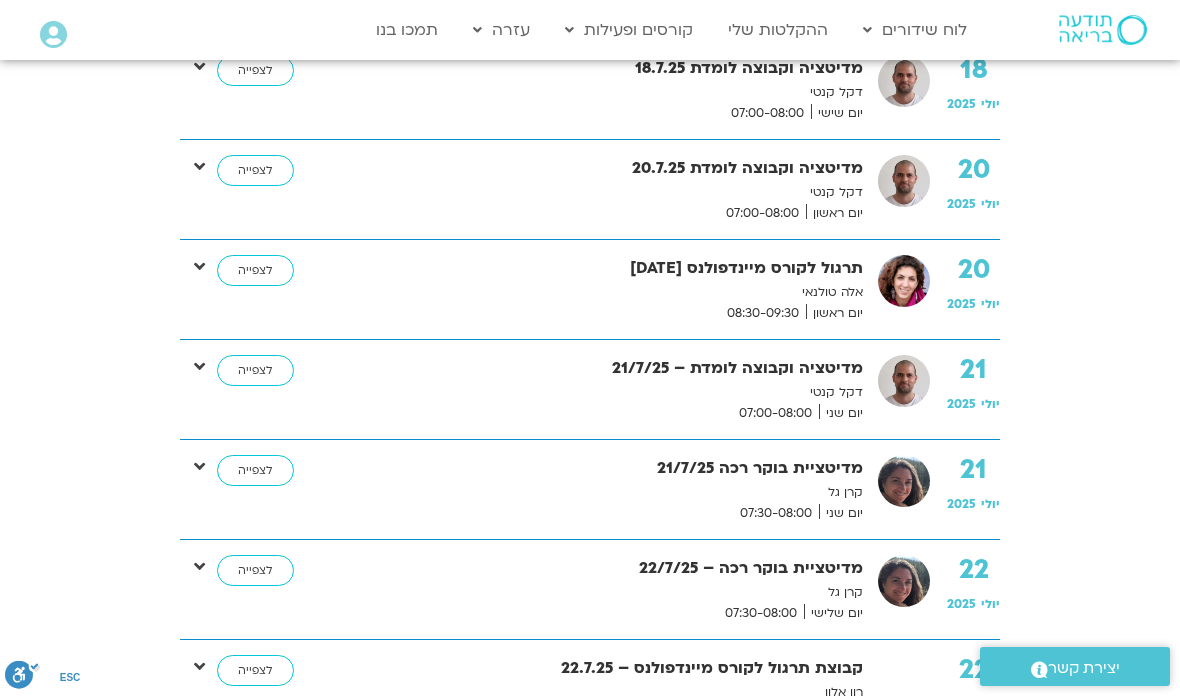 scroll, scrollTop: 4561, scrollLeft: 0, axis: vertical 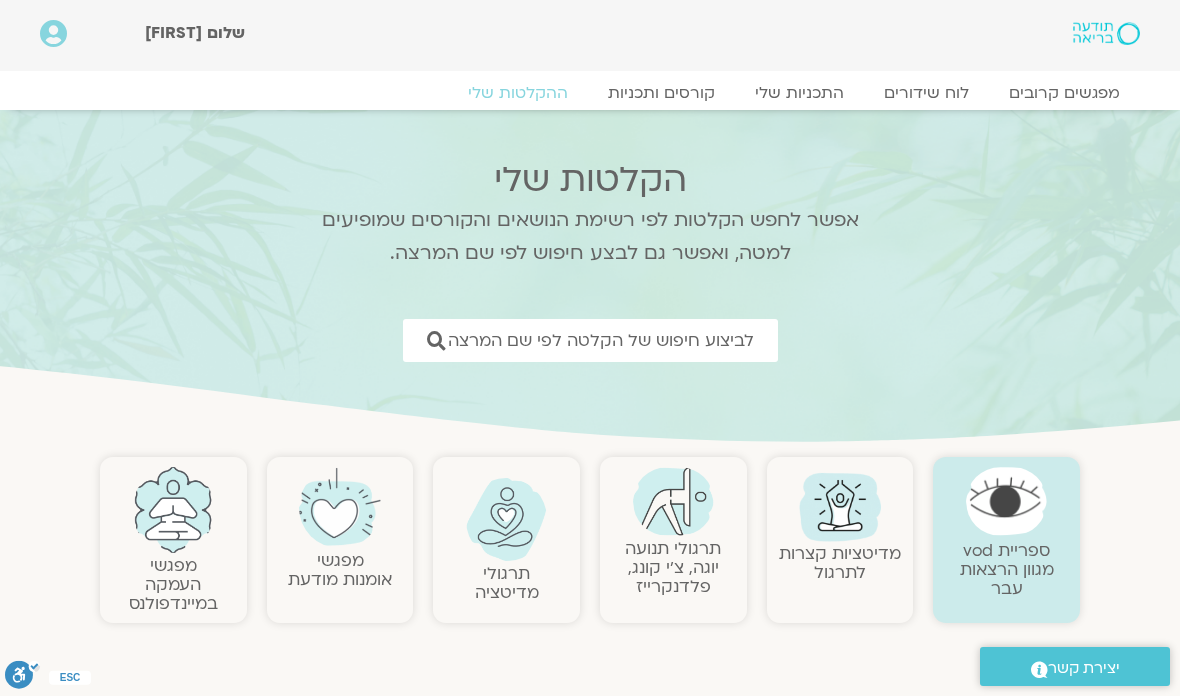 click at bounding box center (173, 510) 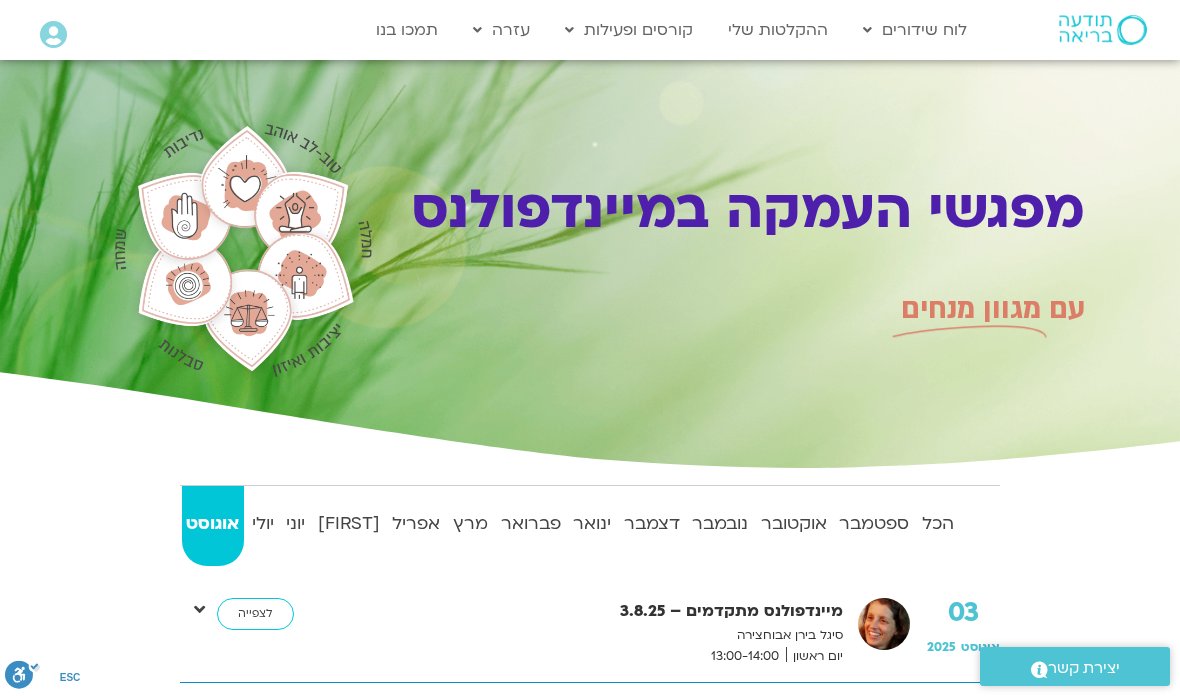 scroll, scrollTop: 0, scrollLeft: 0, axis: both 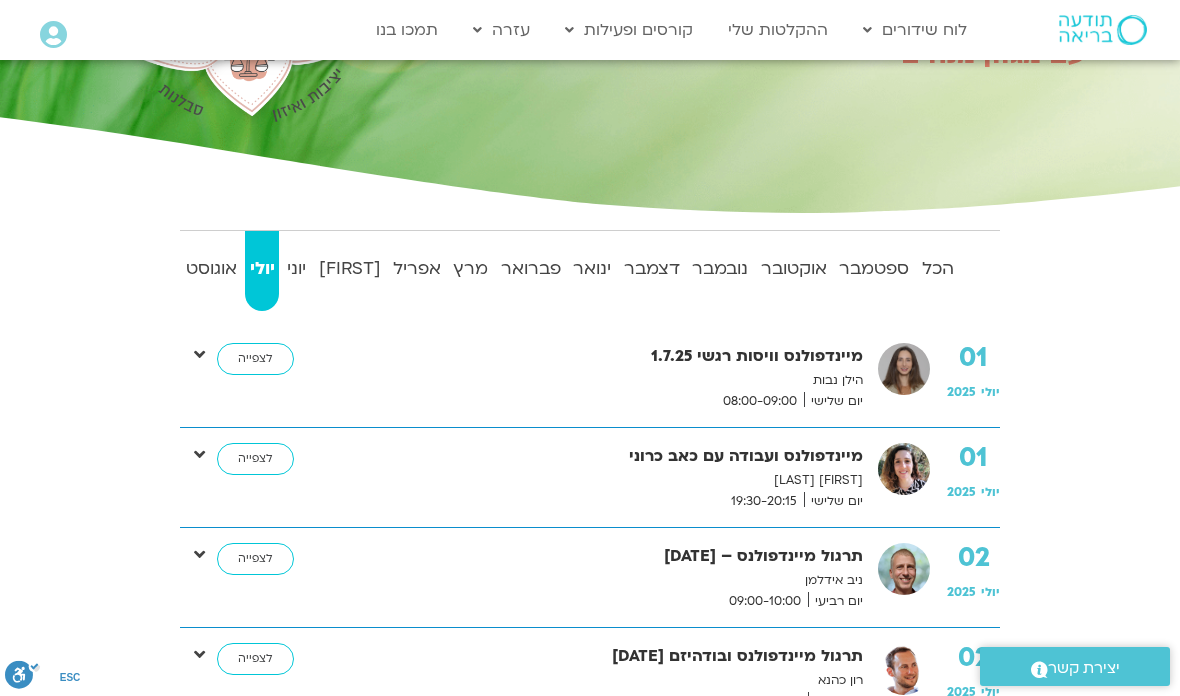 click on "יוני" at bounding box center (296, 269) 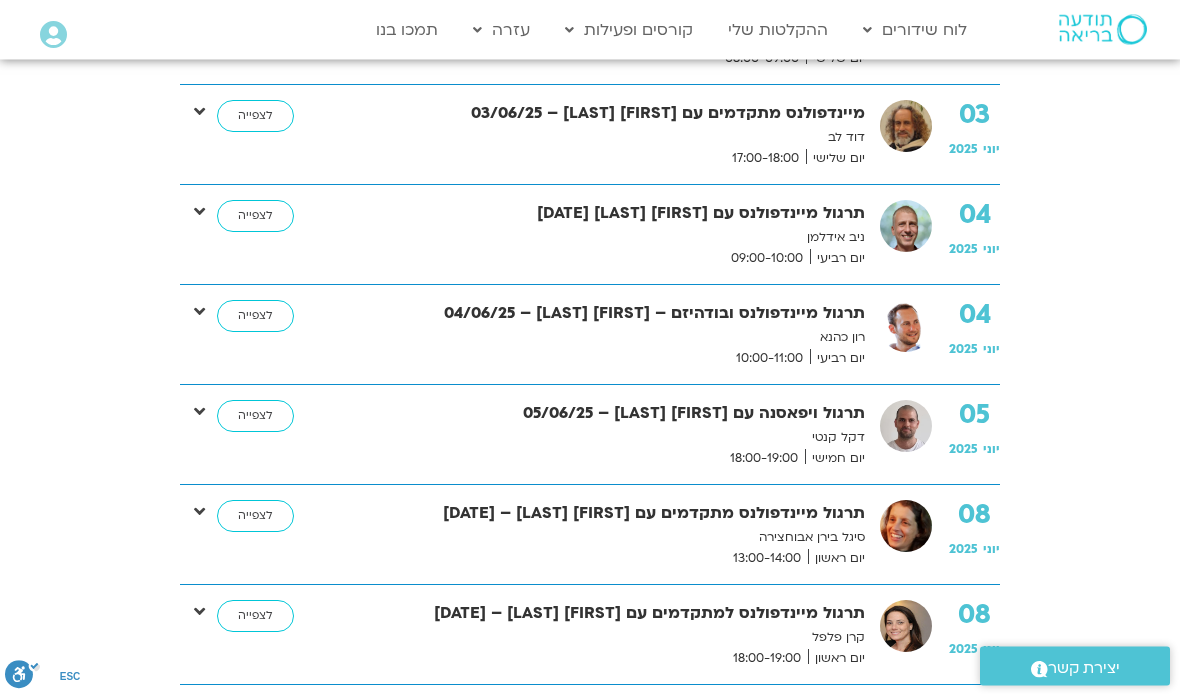 scroll, scrollTop: 598, scrollLeft: 0, axis: vertical 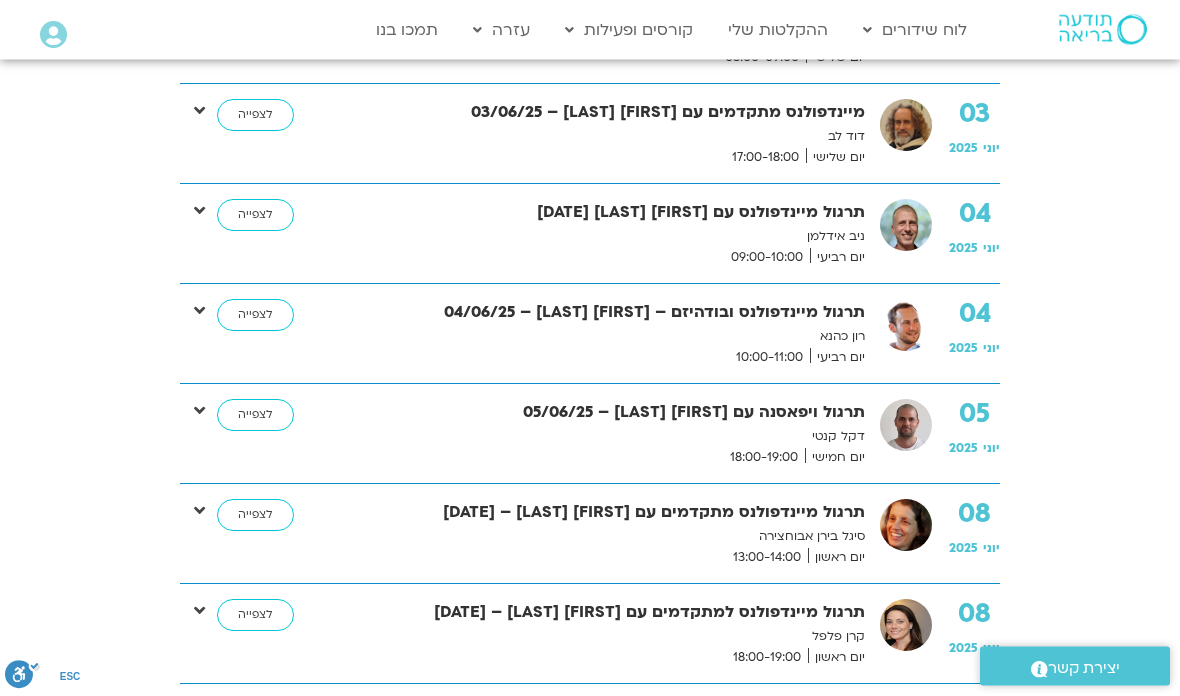 click on "לצפייה" at bounding box center [255, 316] 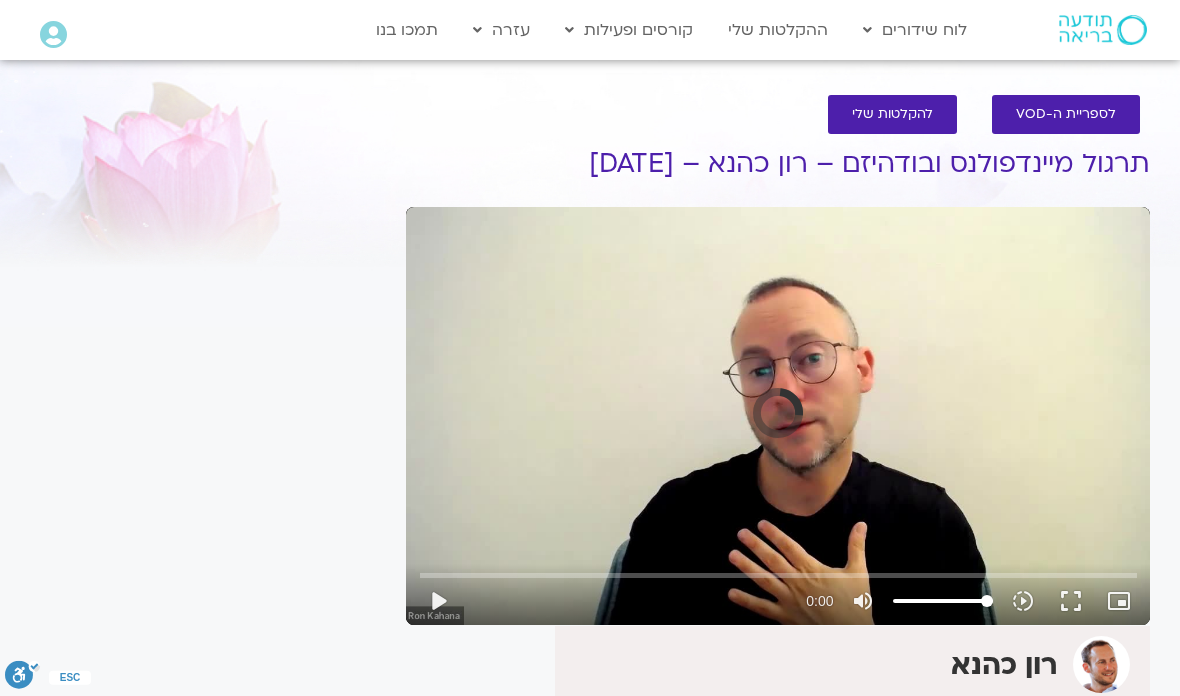 scroll, scrollTop: 0, scrollLeft: 0, axis: both 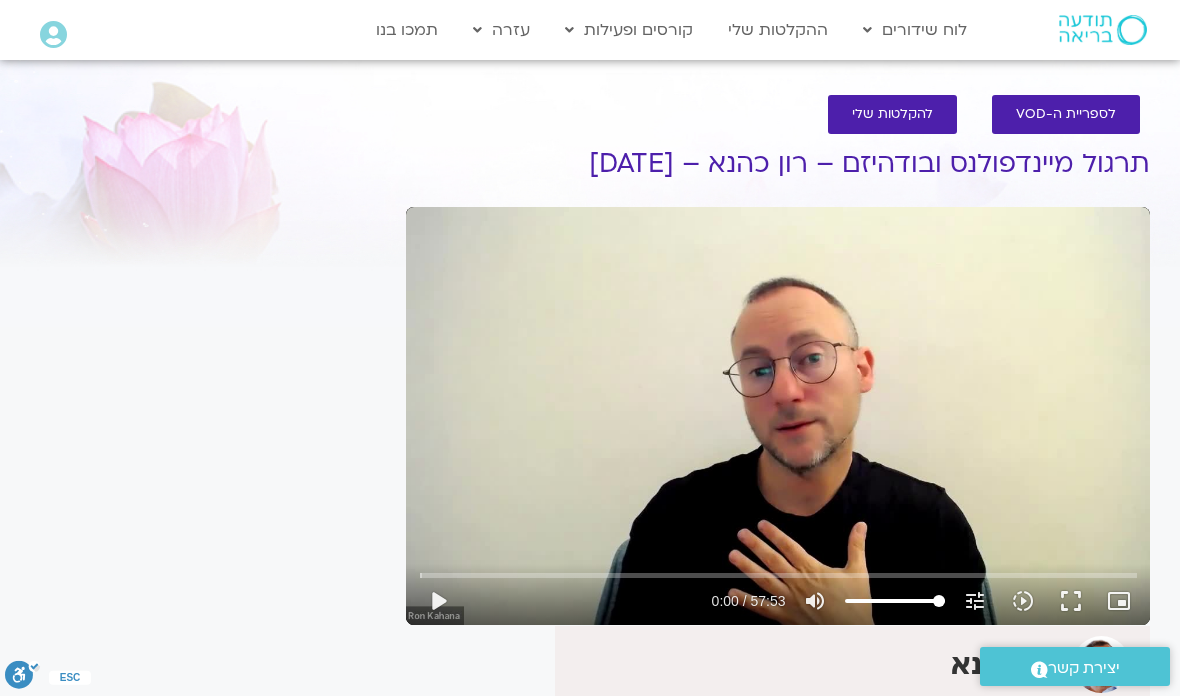 click on "play_arrow" at bounding box center [438, 601] 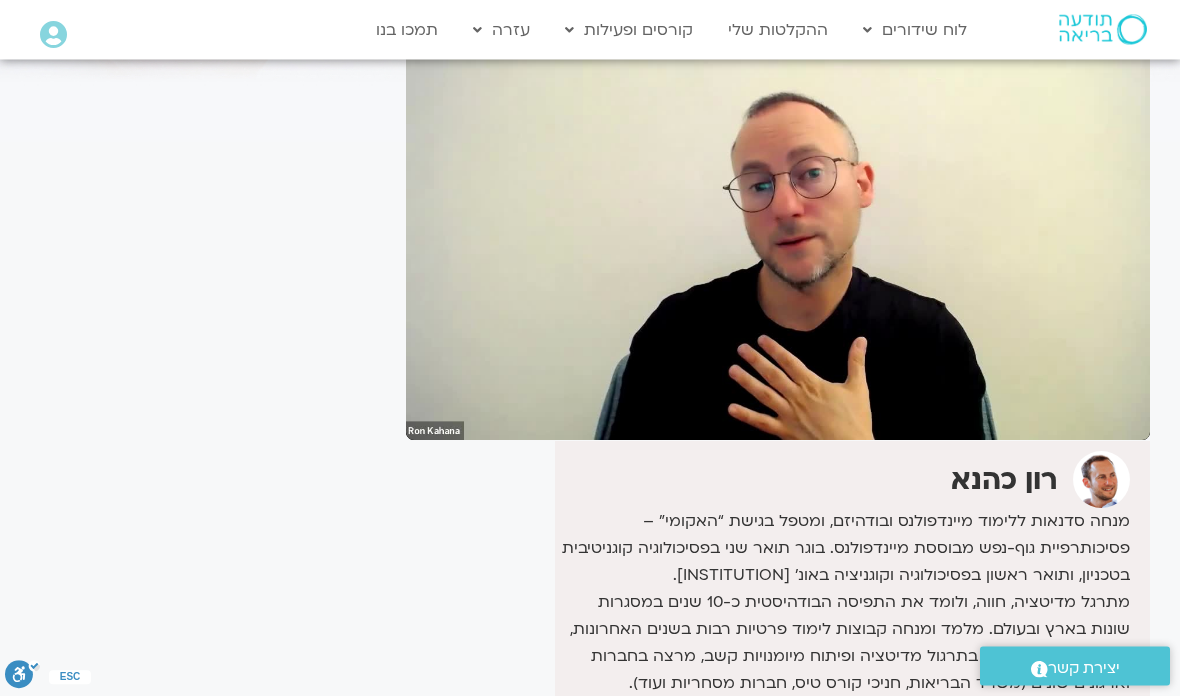scroll, scrollTop: 188, scrollLeft: 0, axis: vertical 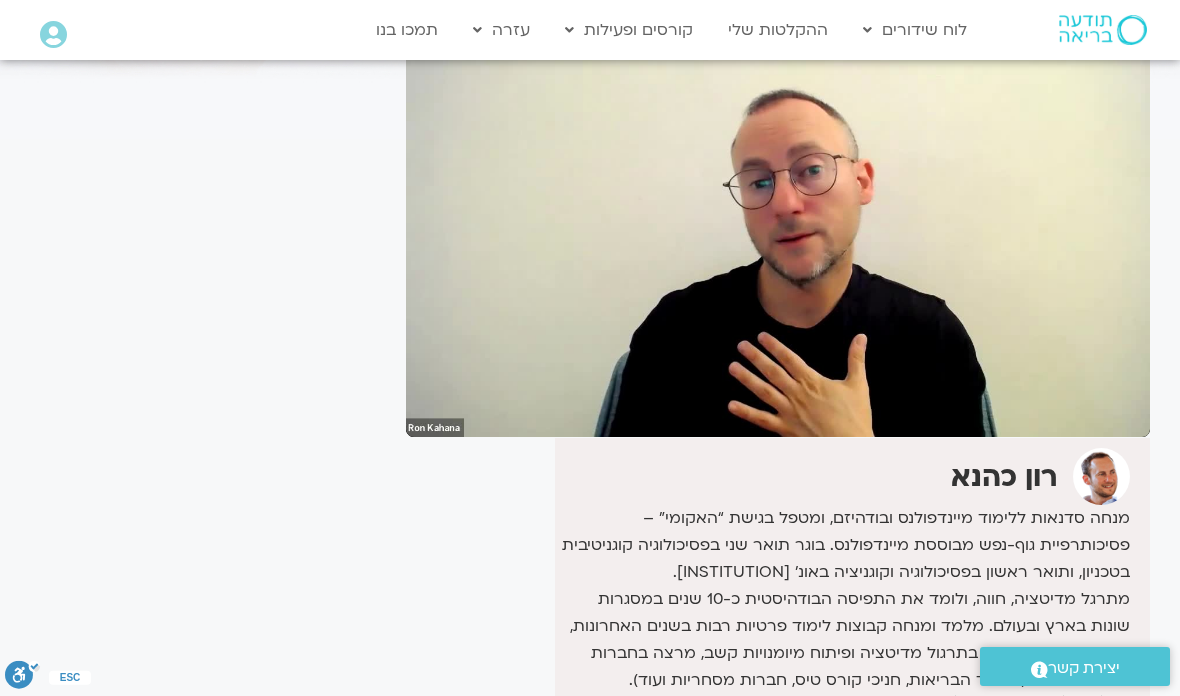 click on "לספריית ה-VOD
להקלטות שלי
תרגול מיינדפולנס ובודהיזם – רון כהנא – 04/06/25
רון כהנא
מנחה סדנאות ללימוד מיינדפולנס ובודהיזם, ומטפל בגישת “האקומי” – פסיכותרפיית גוף-נפש מבוססת מיינדפולנס. בוגר תואר שני בפסיכולוגיה קוגניטיבית בטכניון, ותואר ראשון בפסיכולוגיה וקוגניציה באונ’ בן גוריון.
0546739507" at bounding box center [590, 385] 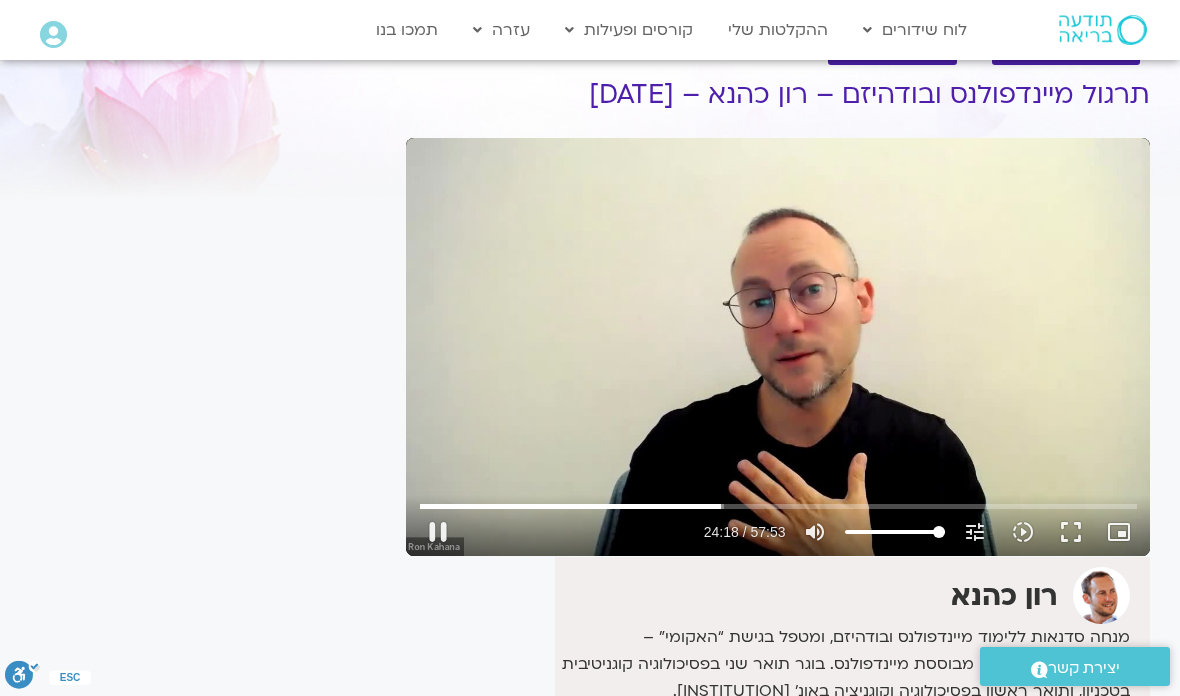 scroll, scrollTop: 0, scrollLeft: 0, axis: both 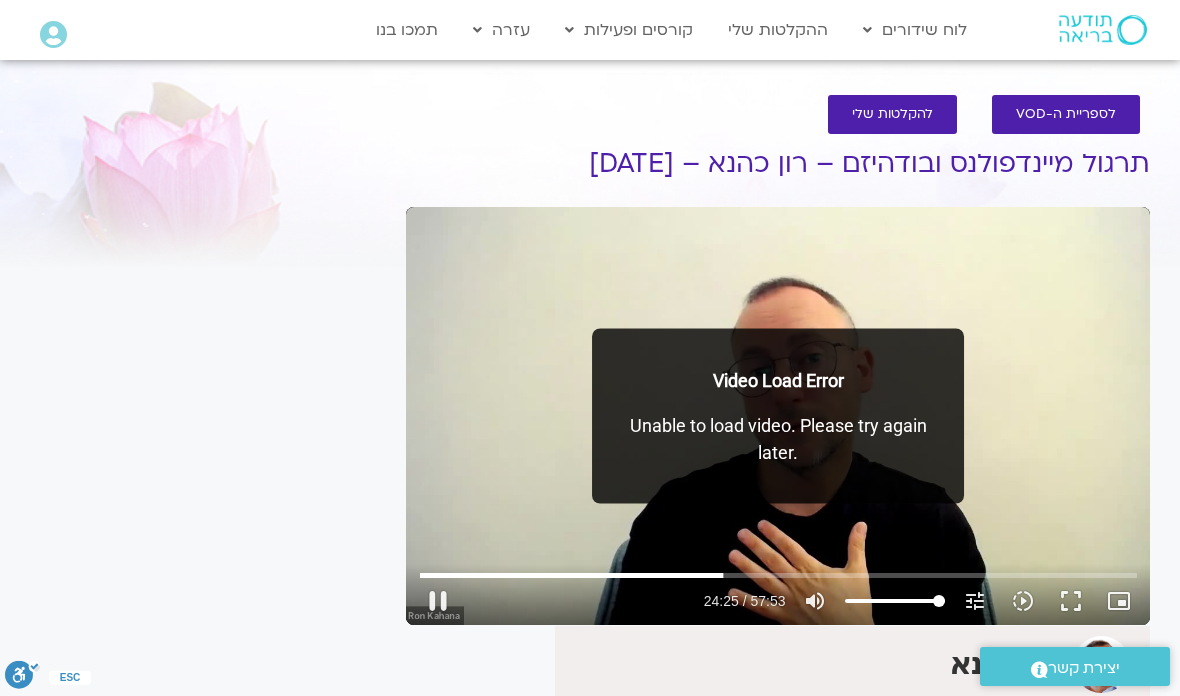 type on "1465.863603656" 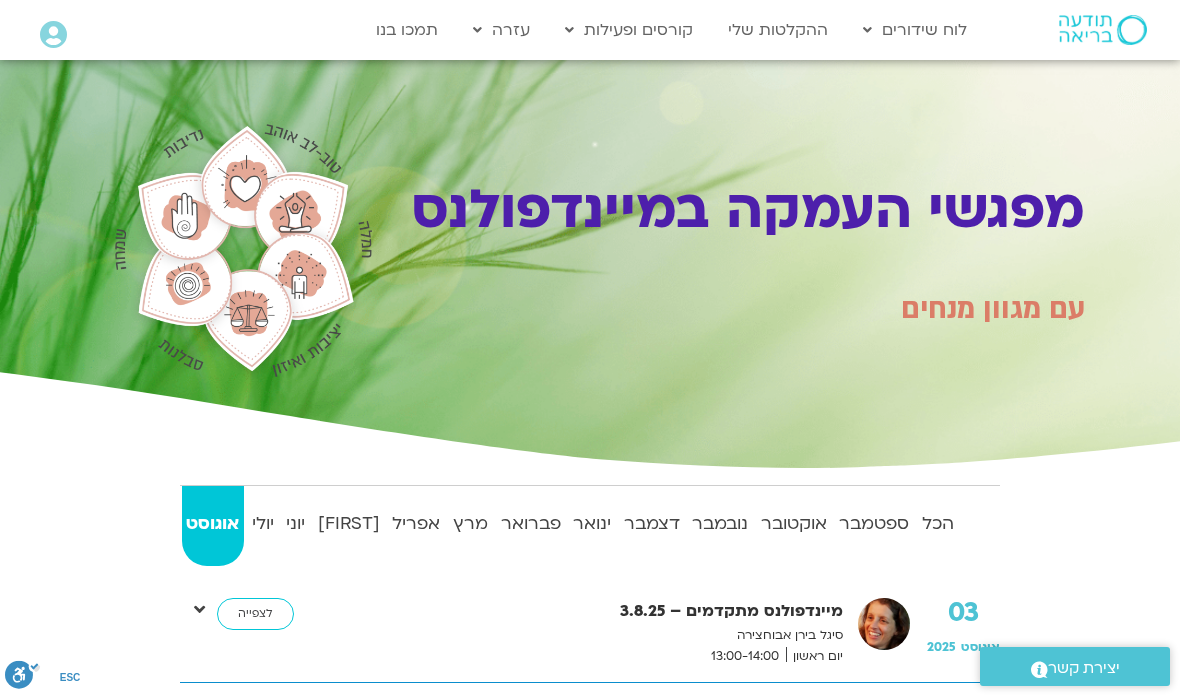 scroll, scrollTop: 679, scrollLeft: 0, axis: vertical 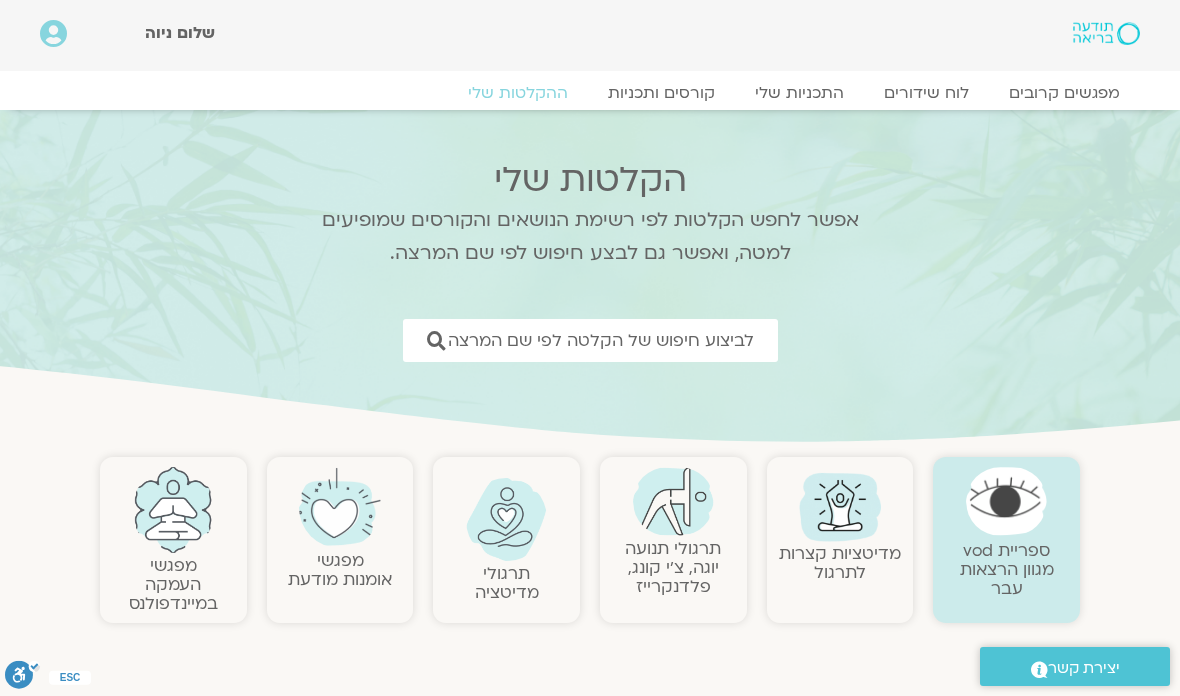 click on "לוח שידורים" 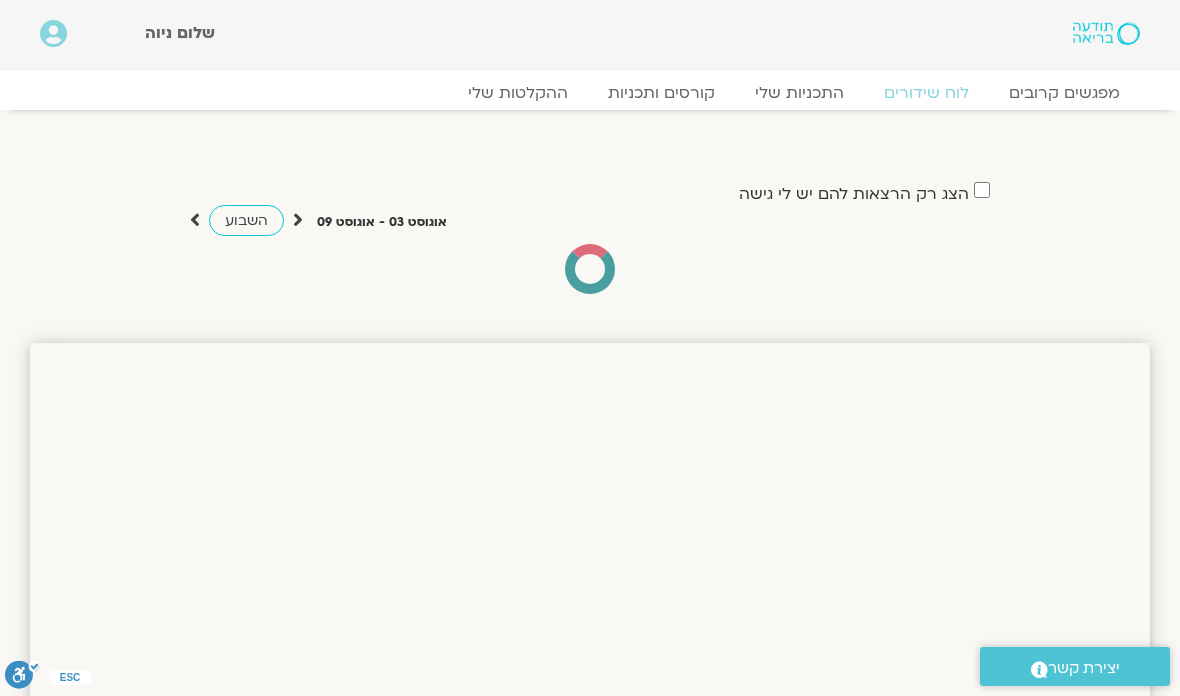 scroll, scrollTop: 0, scrollLeft: 0, axis: both 